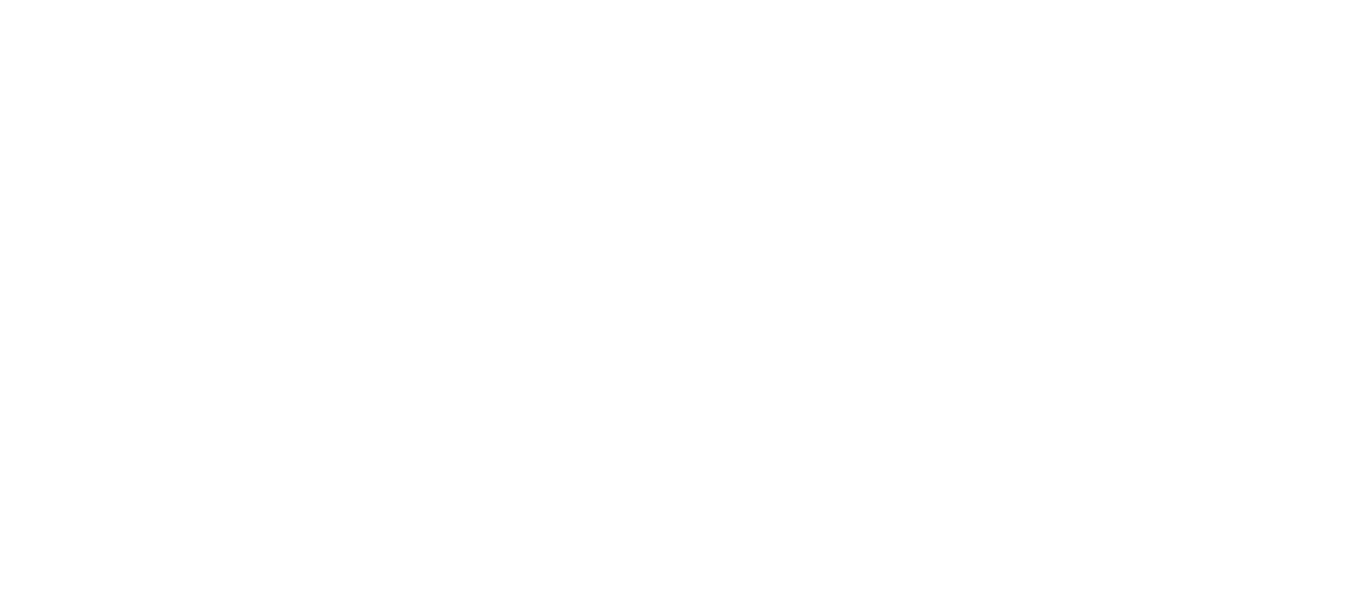 scroll, scrollTop: 0, scrollLeft: 0, axis: both 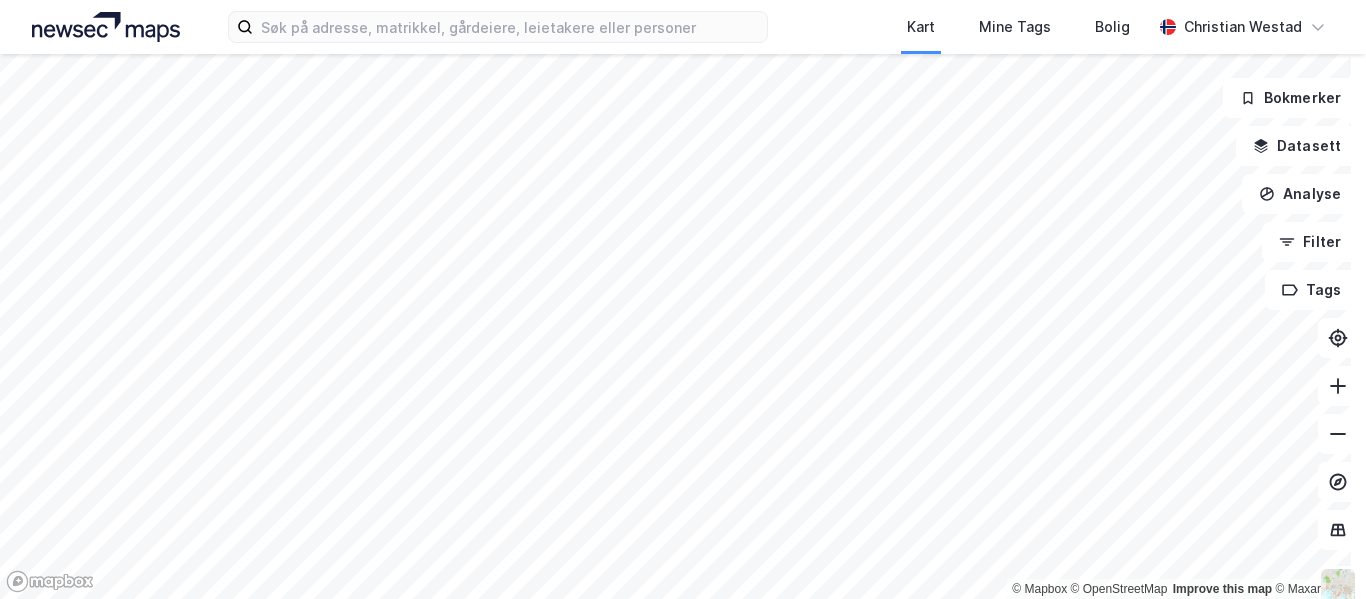 click on "Kart Mine Tags Bolig Christian Westad © Mapbox   © OpenStreetMap   Improve this map   © Maxar Bokmerker Datasett Analyse Filter Tags" at bounding box center [683, 299] 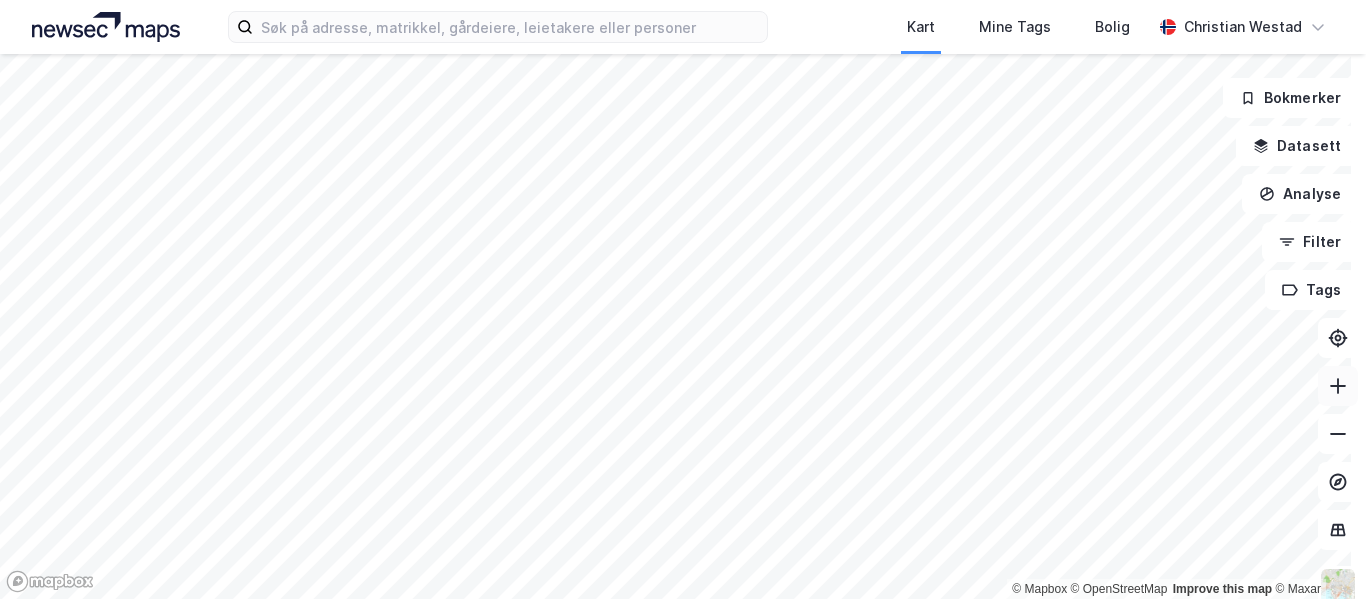 click 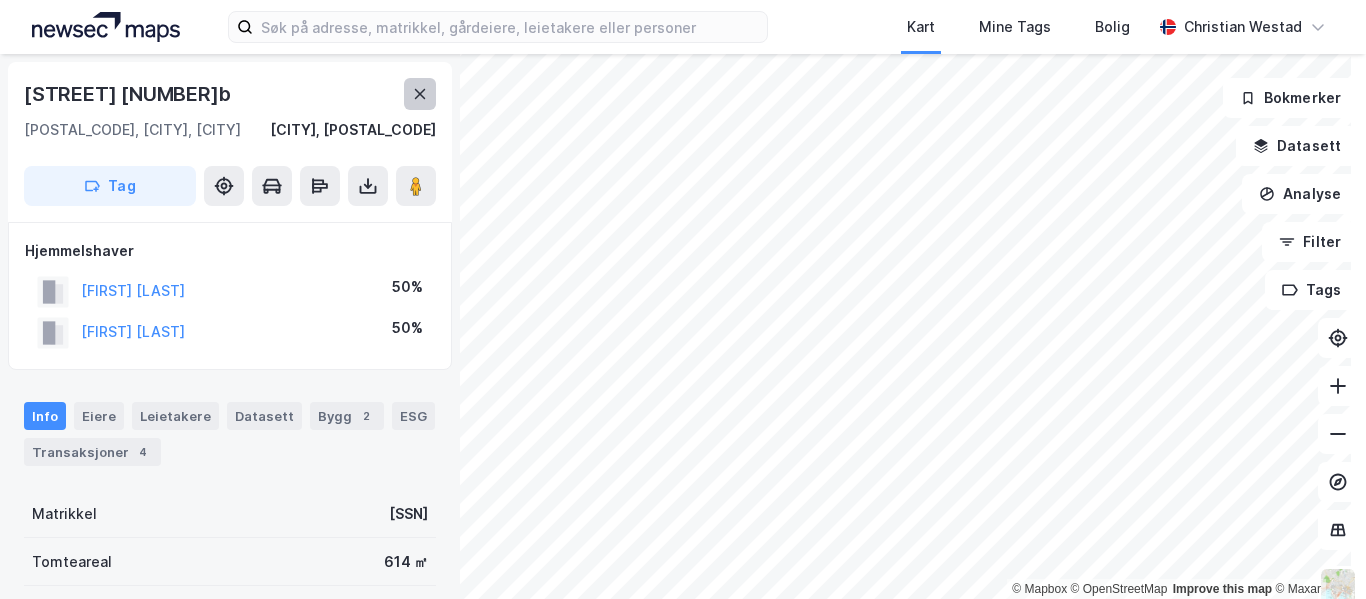 click 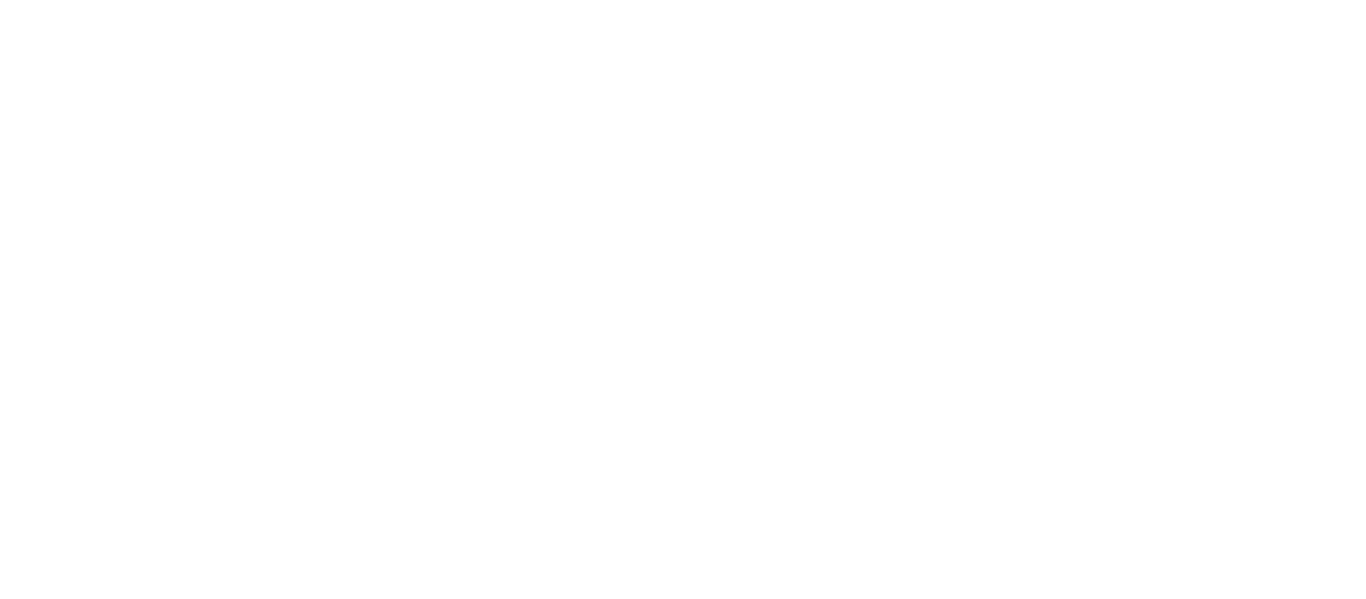 scroll, scrollTop: 0, scrollLeft: 0, axis: both 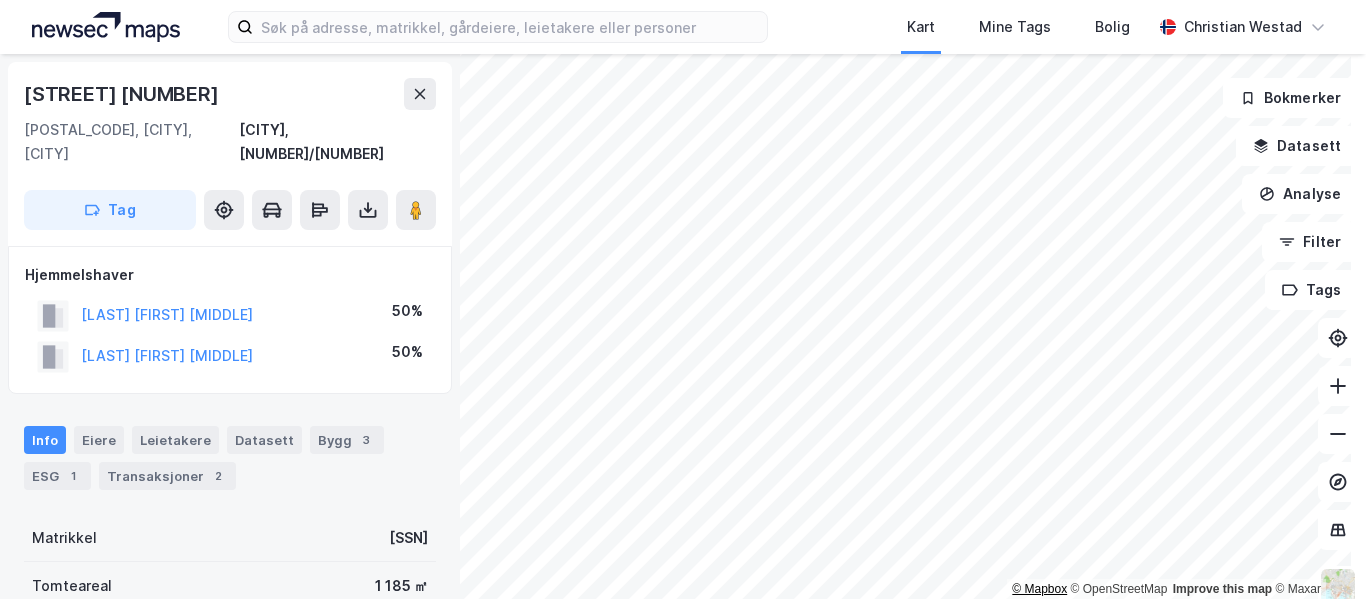 click on "© Mapbox   © OpenStreetMap   Improve this map   © Maxar" at bounding box center [683, 326] 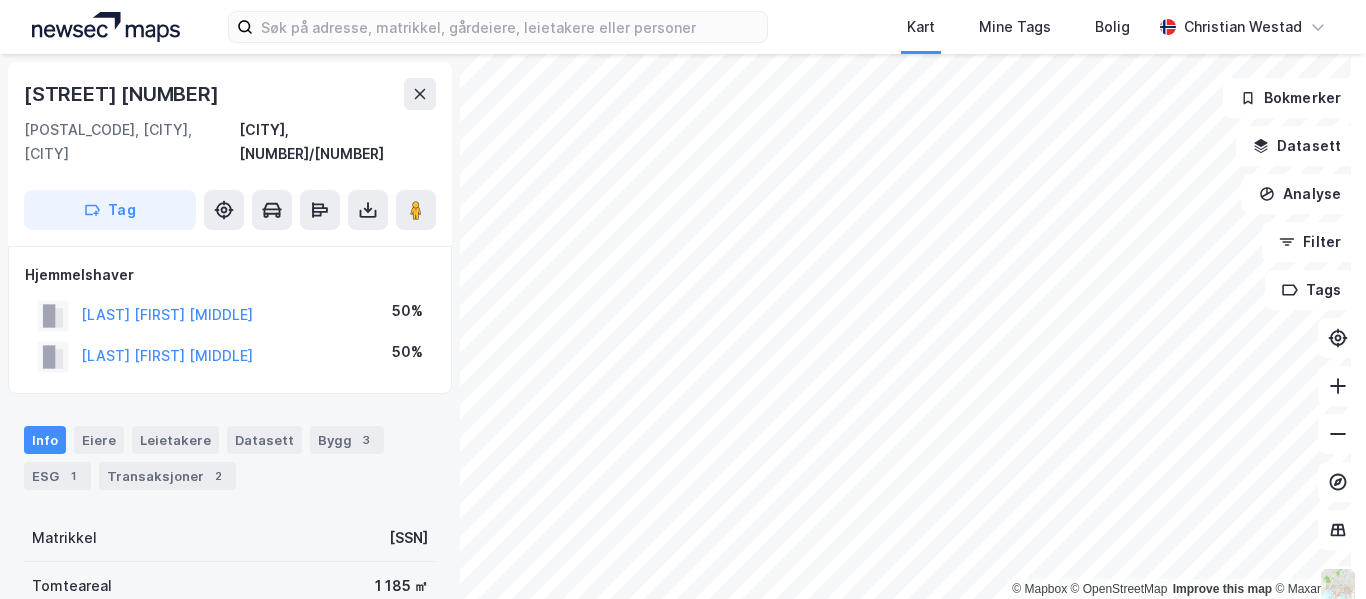 click on "Kart Mine Tags Bolig Christian Westad © Mapbox   © OpenStreetMap   Improve this map   © Maxar [STREET] [NUMBER] [POSTAL_CODE], [CITY], [CITY] [CITY], [NUMBER]/[NUMBER] Tag Hjemmelshaver [LAST] [FIRST] [MIDDLE] [PERCENT]% [DIMBLAD] [DIMBLAD] [PERCENT]% Info Eiere Leietakere Datasett Bygg 3 ESG 1 Transaksjoner 2 Matrikkel [SSN] Tomteareal 1 [NUMBER] ㎡ Bruksareal (BRA) [NUMBER] ㎡ Eiendomstype Enebolig Antall leietakere 0 Punktleie Nei Festegrunn Nei Tinglyst Ja Reguleringsplaner Miljøstatus Saksinnsyn Delt eieskap Eiendommen er eid av flere gårdeiere Bokmerker Datasett Analyse Filter Tags" at bounding box center [683, 299] 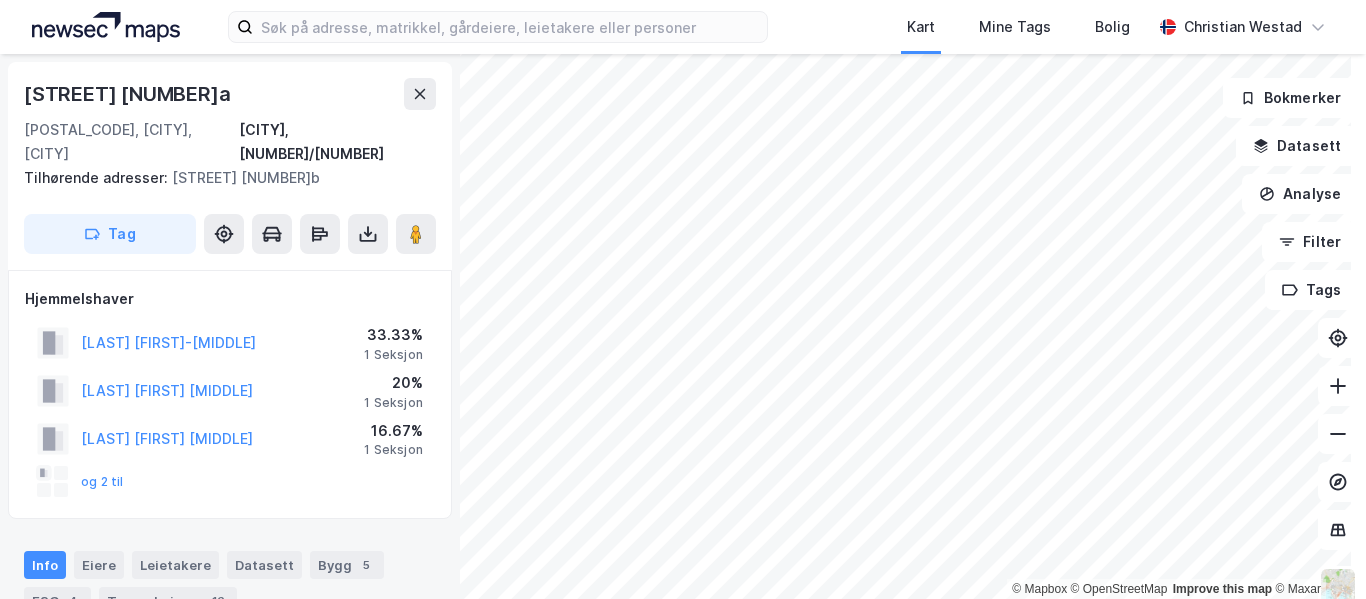 click on "Kart Mine Tags Bolig Christian Westad © Mapbox   © OpenStreetMap   Improve this map   © Maxar [STREET] [NUMBER] [POSTAL_CODE], [CITY], [CITY] [CITY], [NUMBER]/[NUMBER] Tilhørende adresser:   [STREET] [NUMBER]b Tag Hjemmelshaver [LAST] [FIRST] [MIDDLE] [PERCENT]% 1 Seksjon [LAST] [FIRST] [MIDDLE] [PERCENT]% 1 Seksjon [LAST] [FIRST] [MIDDLE] [PERCENT]% 1 Seksjon og 2 til Info Eiere Leietakere Datasett Bygg 5 ESG 4 Transaksjoner 16 Matrikkel [SSN] Tomteareal 1 [NUMBER] ㎡ Bruksareal (BRA) [NUMBER] ㎡ Eiendomstype Enebolig, Tomannsbolig Antall leietakere 0 Punktleie Nei Festegrunn Nei Tinglyst Ja Reguleringsplaner Miljøstatus Saksinnsyn Delt eieskap Eiendommen er eid av flere gårdeiere Seksjonert Eiendommen er delt i flere seksjoner Bokmerker Datasett Analyse Filter Tags" at bounding box center [683, 299] 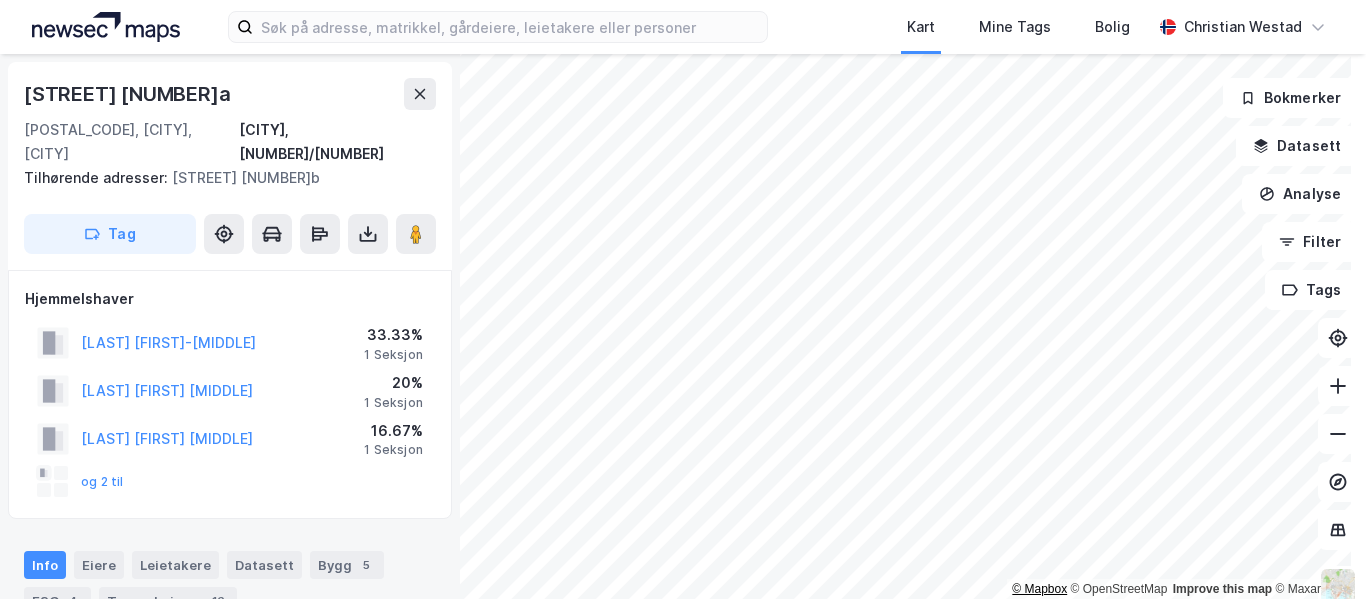 click on "© Mapbox   © OpenStreetMap   Improve this map   © Maxar" at bounding box center [683, 326] 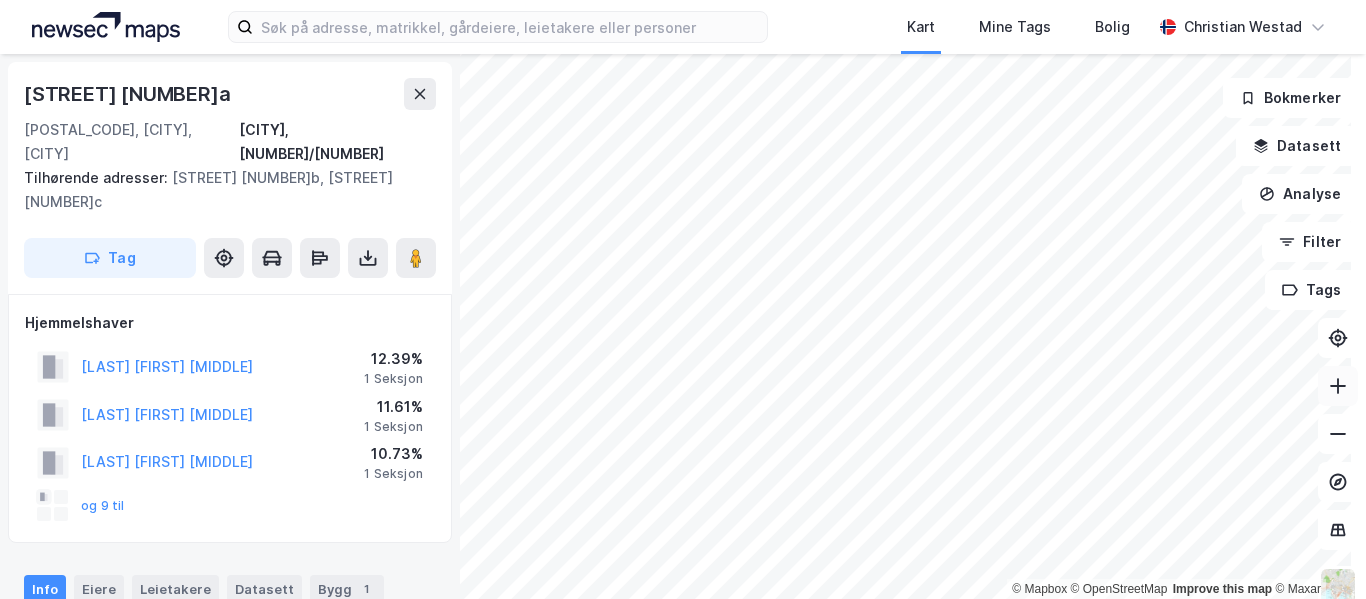 click 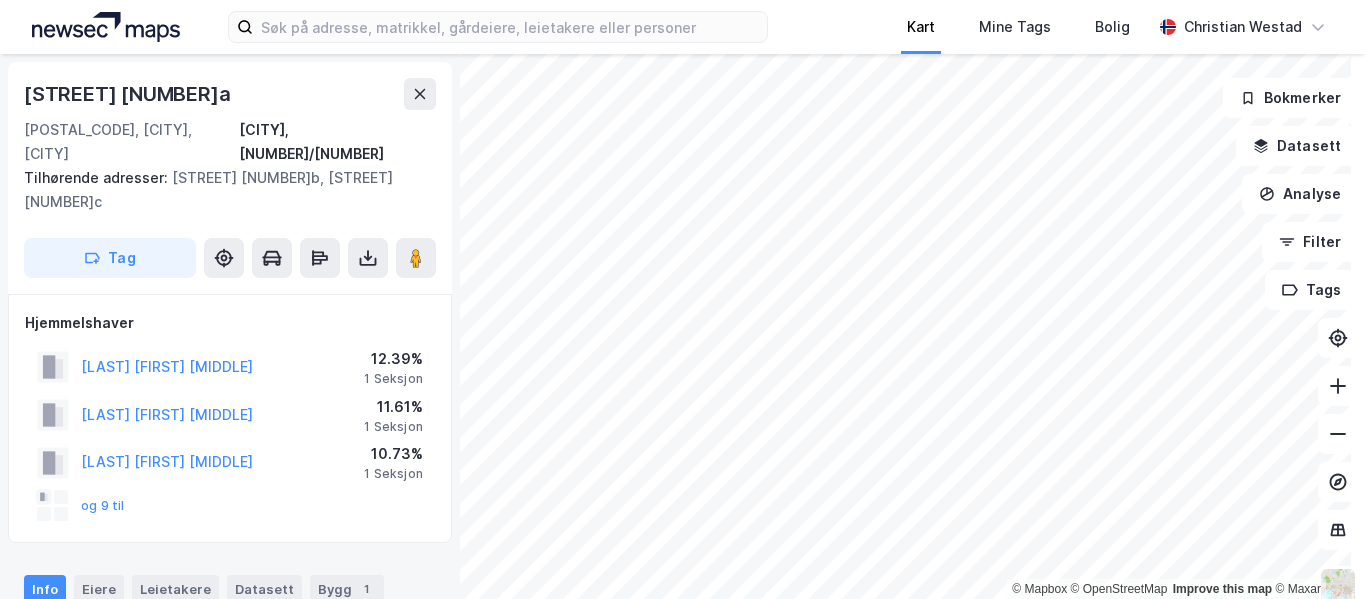 click on "Kart Mine Tags Bolig Christian Westad © Mapbox   © OpenStreetMap   Improve this map   © Maxar [STREET] [NUMBER] [POSTAL_CODE], [CITY], [CITY] [CITY], [NUMBER]/[NUMBER] Tilhørende adresser:   [STREET] [NUMBER]b,  [STREET] [NUMBER]c Tag Hjemmelshaver [LAST] [FIRST] [MIDDLE] [PERCENT]% 1 Seksjon [LAST] [FIRST] [MIDDLE] [PERCENT]% 1 Seksjon [LAST] [FIRST] [MIDDLE] [PERCENT]% 1 Seksjon og 9 til Info Eiere Leietakere Datasett Bygg 1 ESG 6 Transaksjoner 17 Matrikkel [SSN] Tomteareal 1 [NUMBER] ㎡ Bruksareal (BRA) 1 [NUMBER] ㎡ Eiendomstype Boligblokk Antall leietakere 0 Punktleie Nei Festegrunn Nei Tinglyst Ja Reguleringsplaner Miljøstatus Saksinnsyn Delt eieskap Eiendommen er eid av flere gårdeiere Seksjonert Eiendommen er delt i flere seksjoner Bokmerker Datasett Analyse Filter Tags" at bounding box center [683, 299] 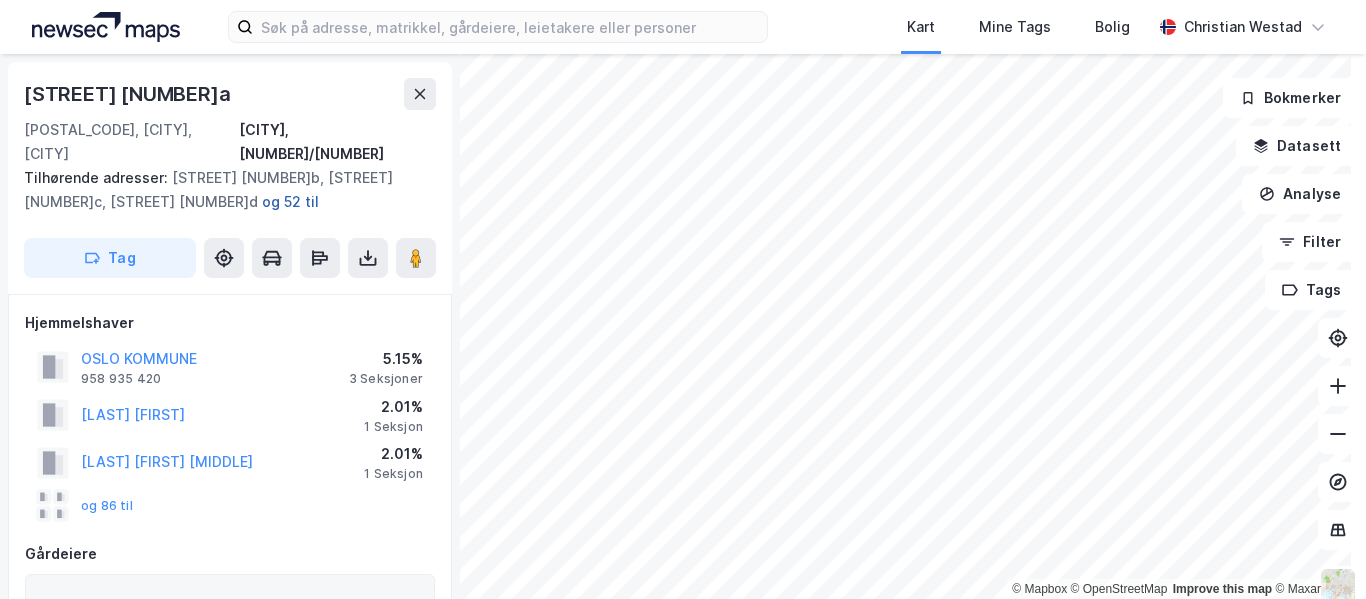 click on "og 52 til" at bounding box center (0, 0) 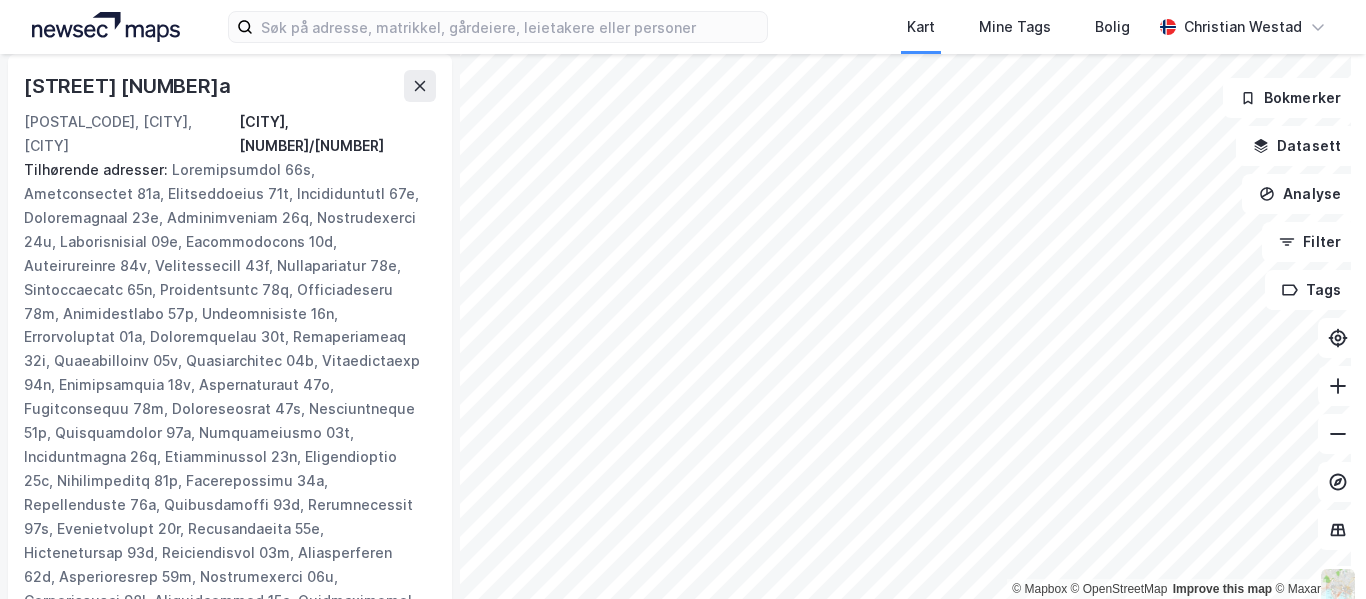 scroll, scrollTop: 182, scrollLeft: 0, axis: vertical 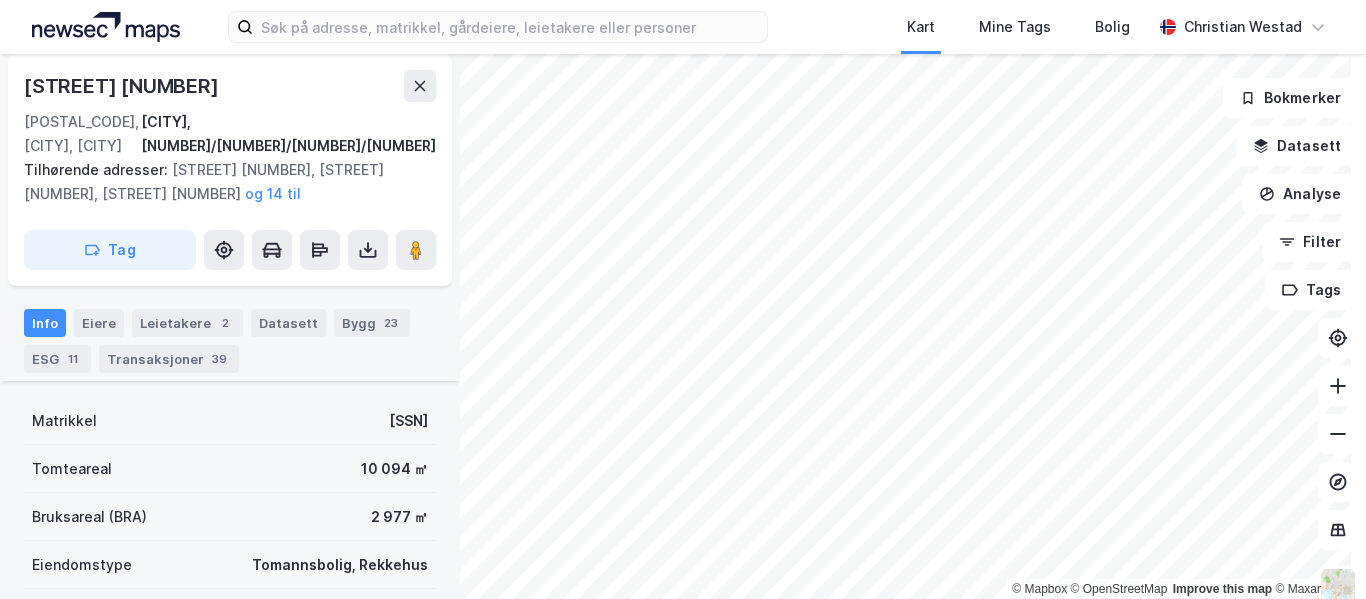 click on "Eiere" at bounding box center (99, 323) 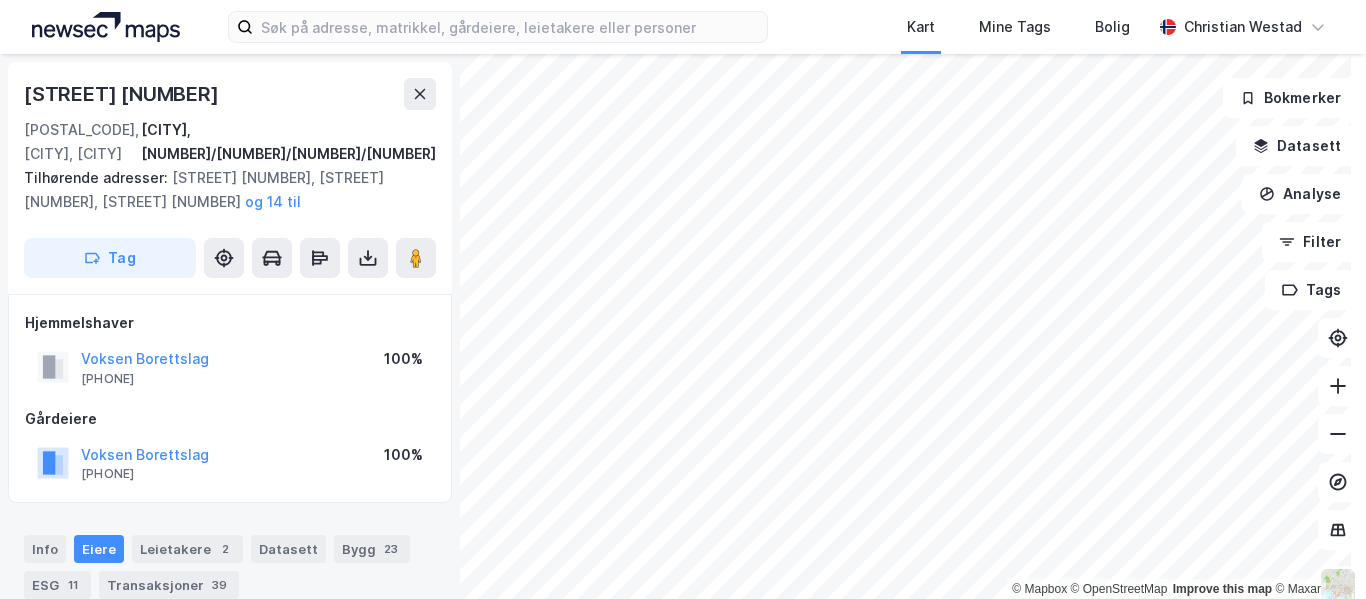 scroll, scrollTop: 258, scrollLeft: 0, axis: vertical 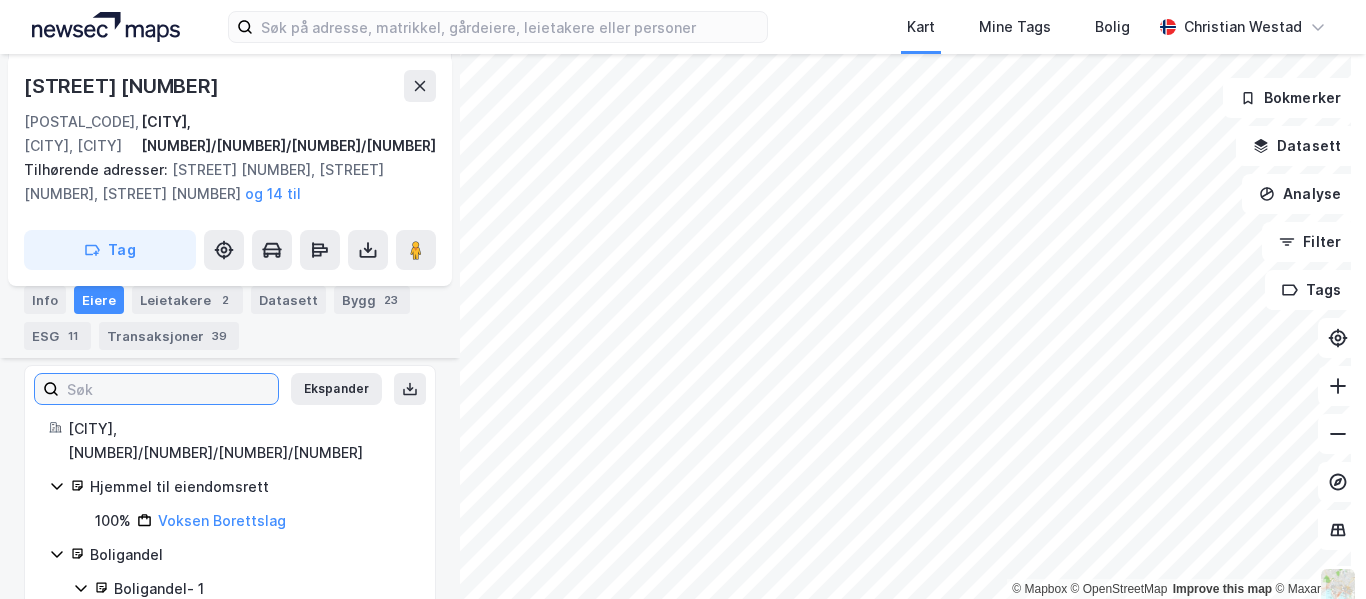 click at bounding box center [168, 389] 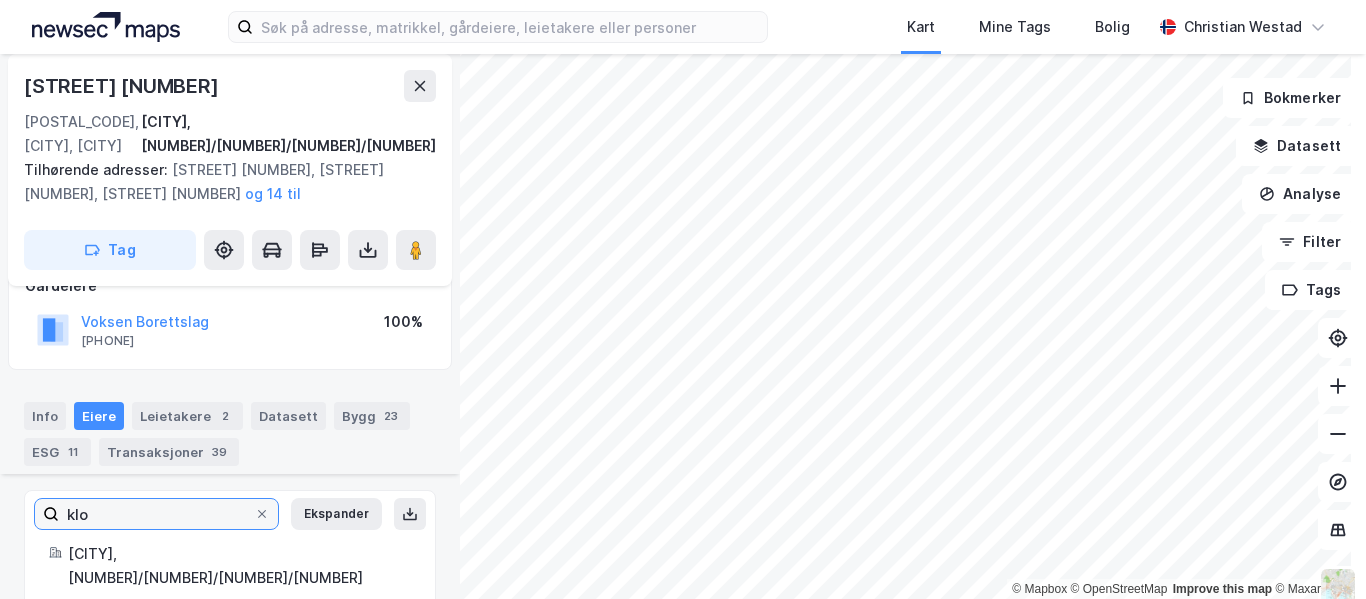 scroll, scrollTop: 258, scrollLeft: 0, axis: vertical 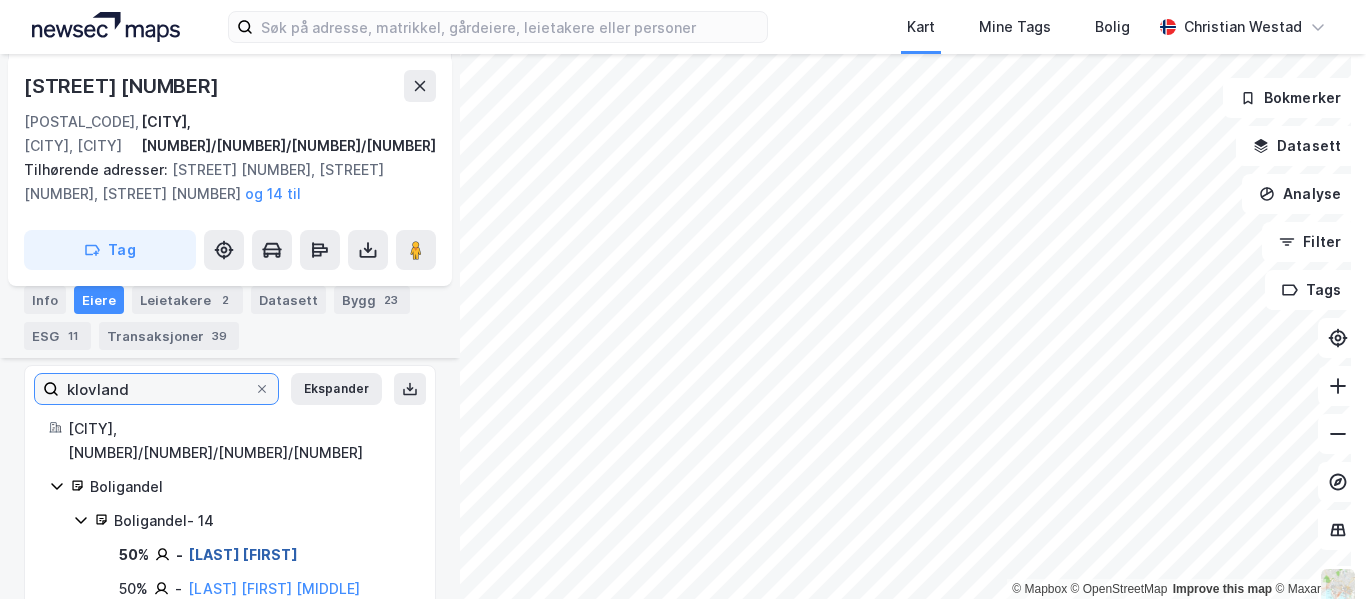 type on "klovland" 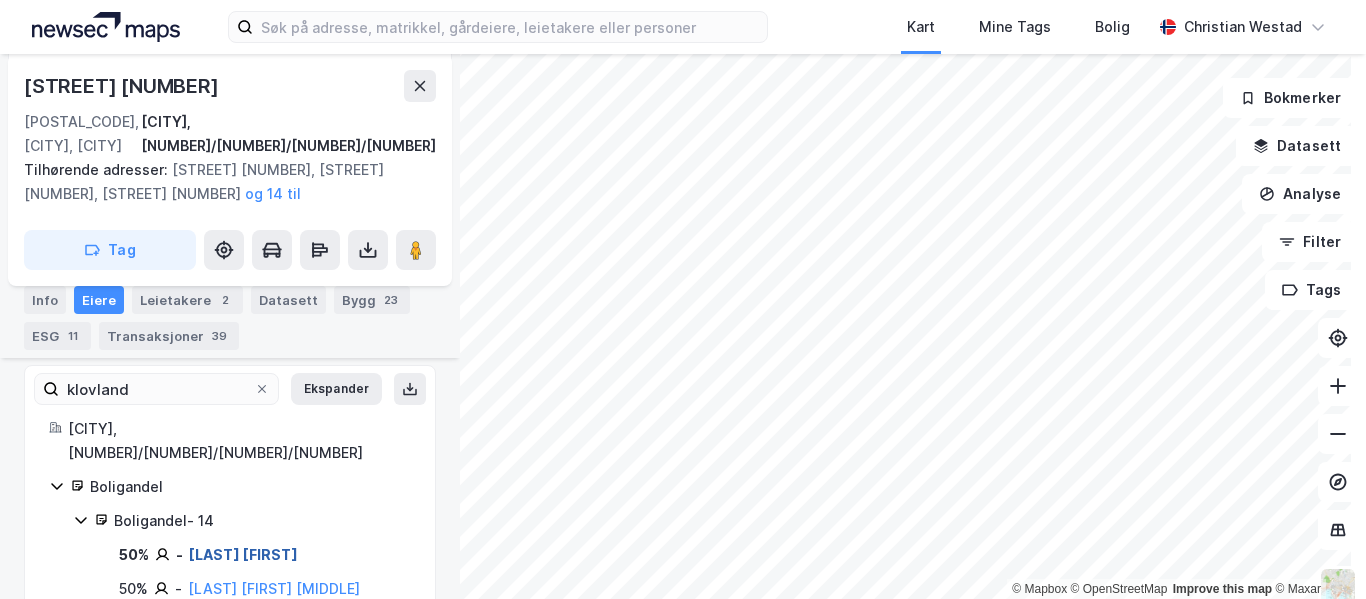 click on "[LAST] [FIRST]" at bounding box center [243, 554] 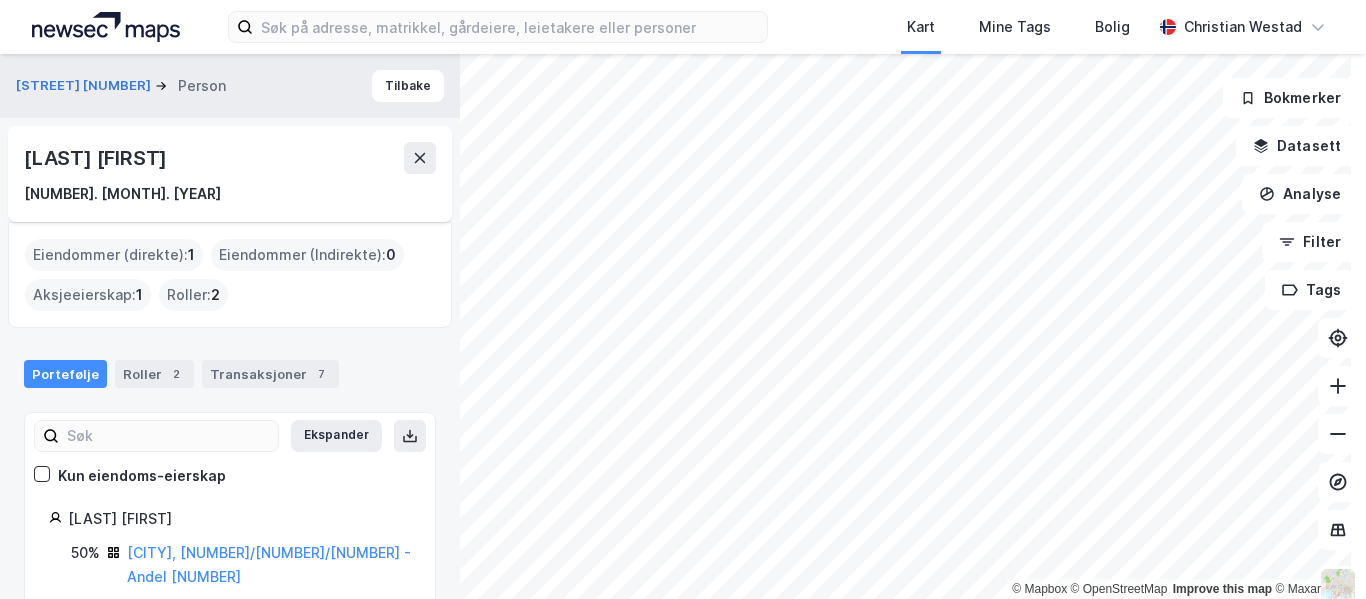scroll, scrollTop: 83, scrollLeft: 0, axis: vertical 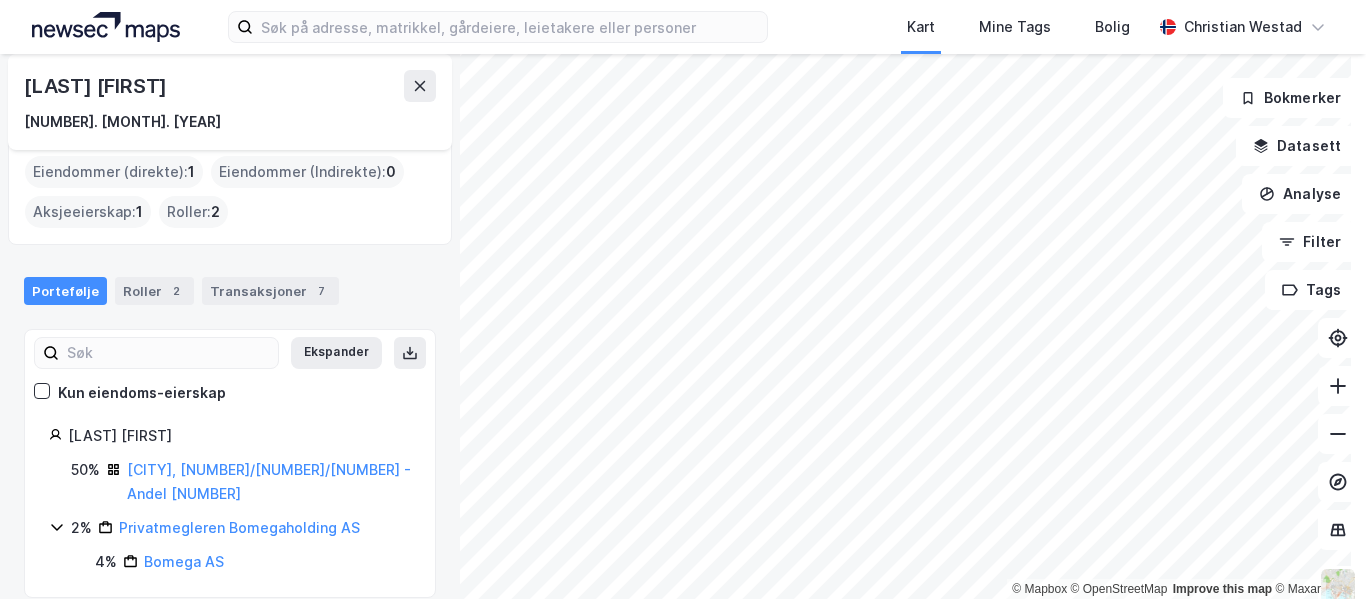 click 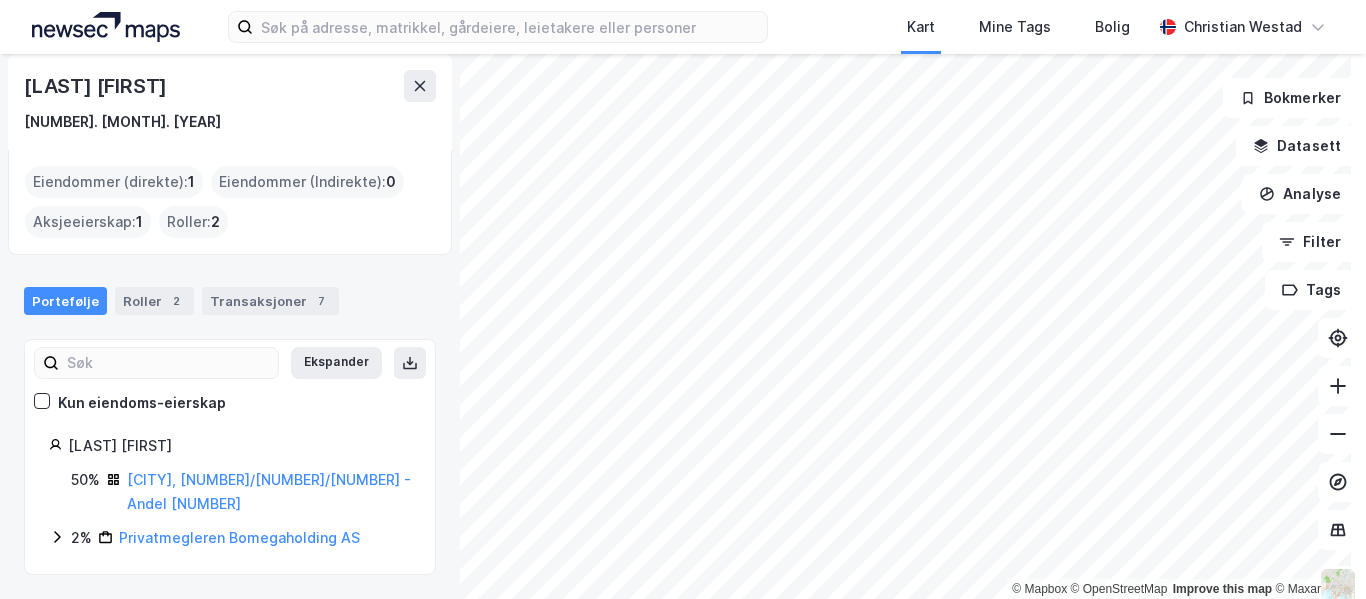 scroll, scrollTop: 49, scrollLeft: 0, axis: vertical 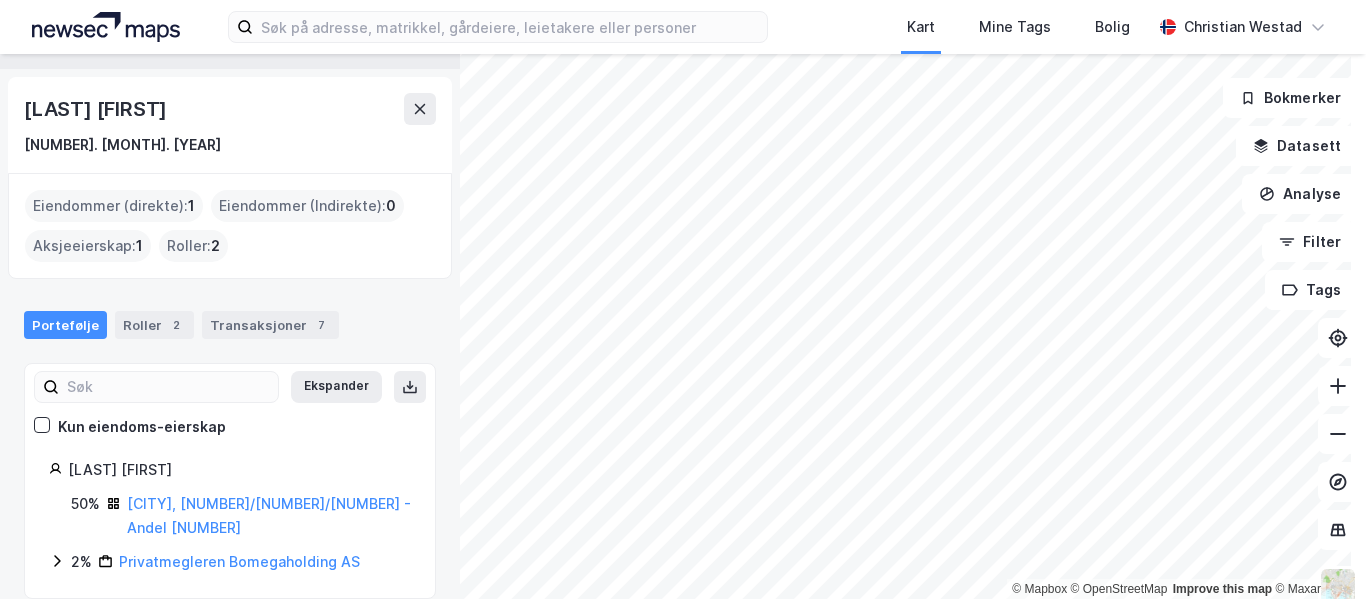 click 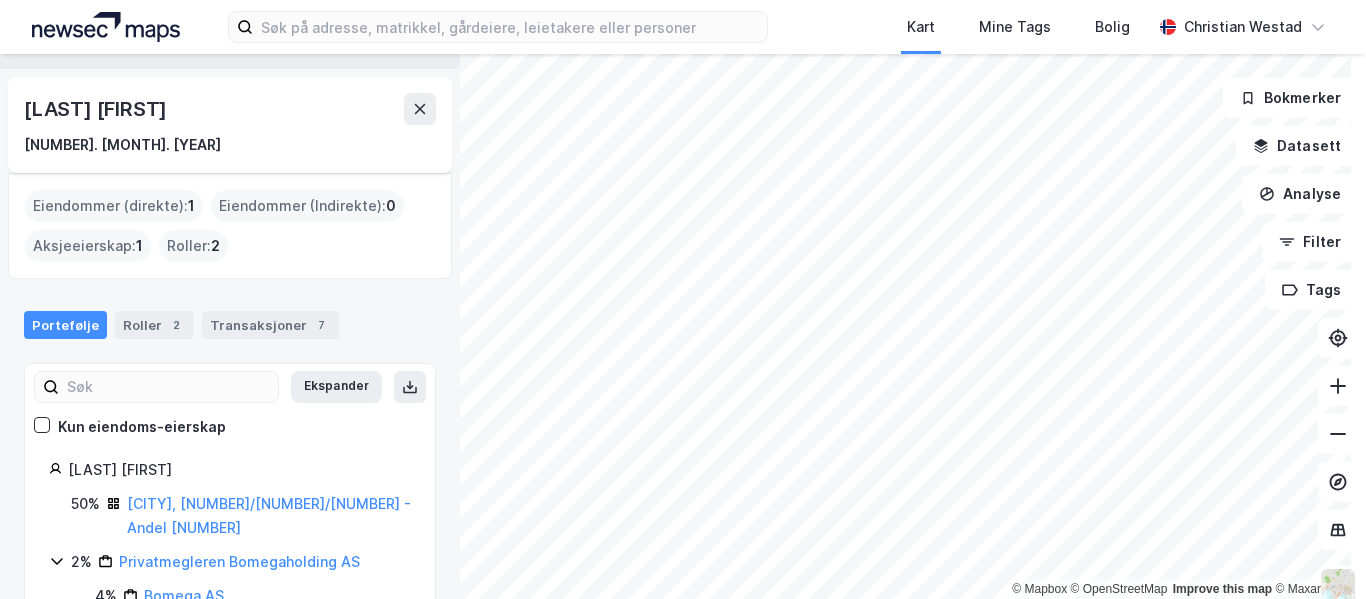 scroll, scrollTop: 83, scrollLeft: 0, axis: vertical 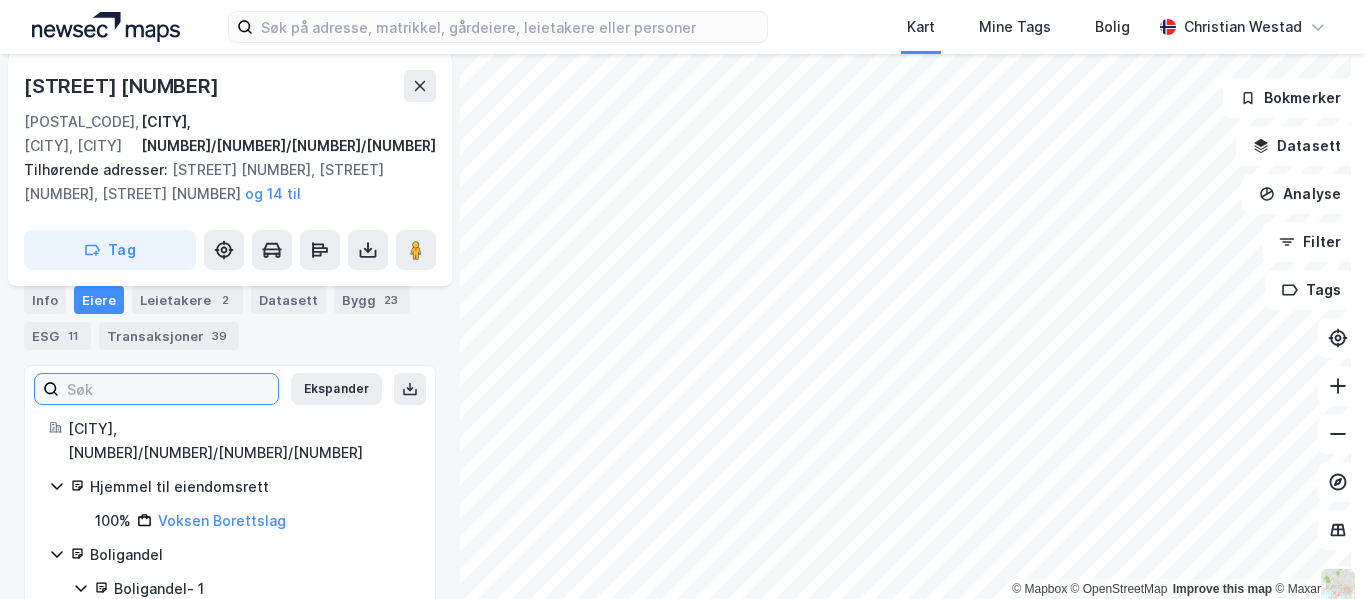 click at bounding box center [168, 389] 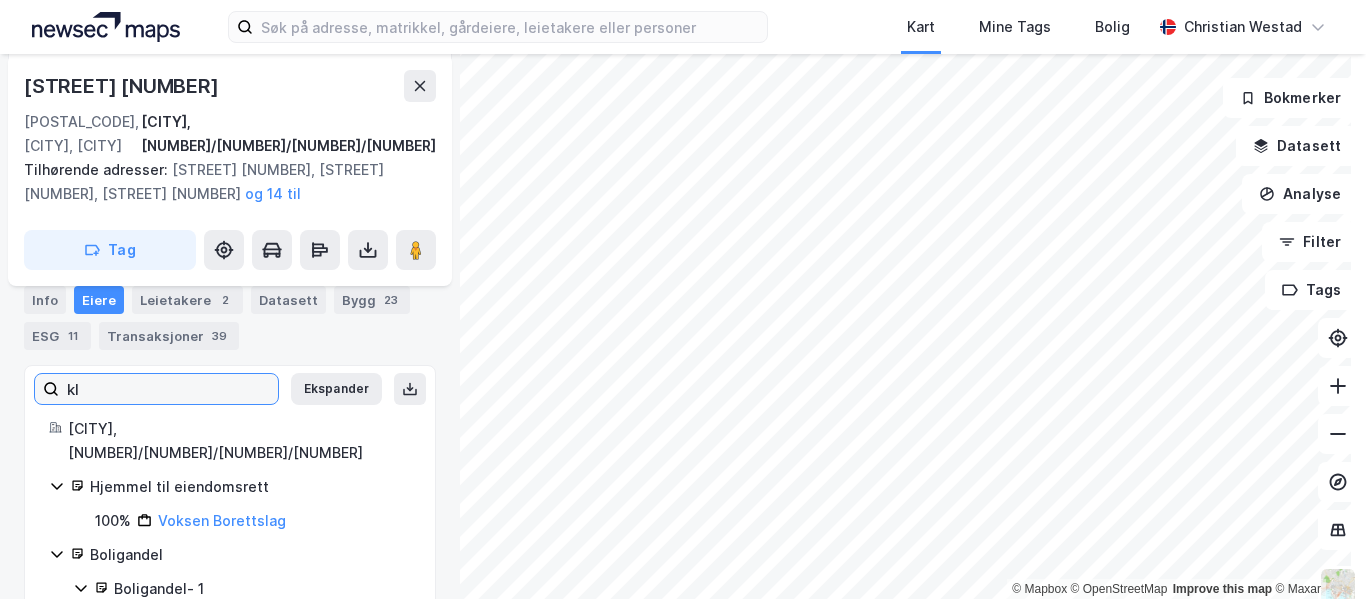 scroll, scrollTop: 258, scrollLeft: 0, axis: vertical 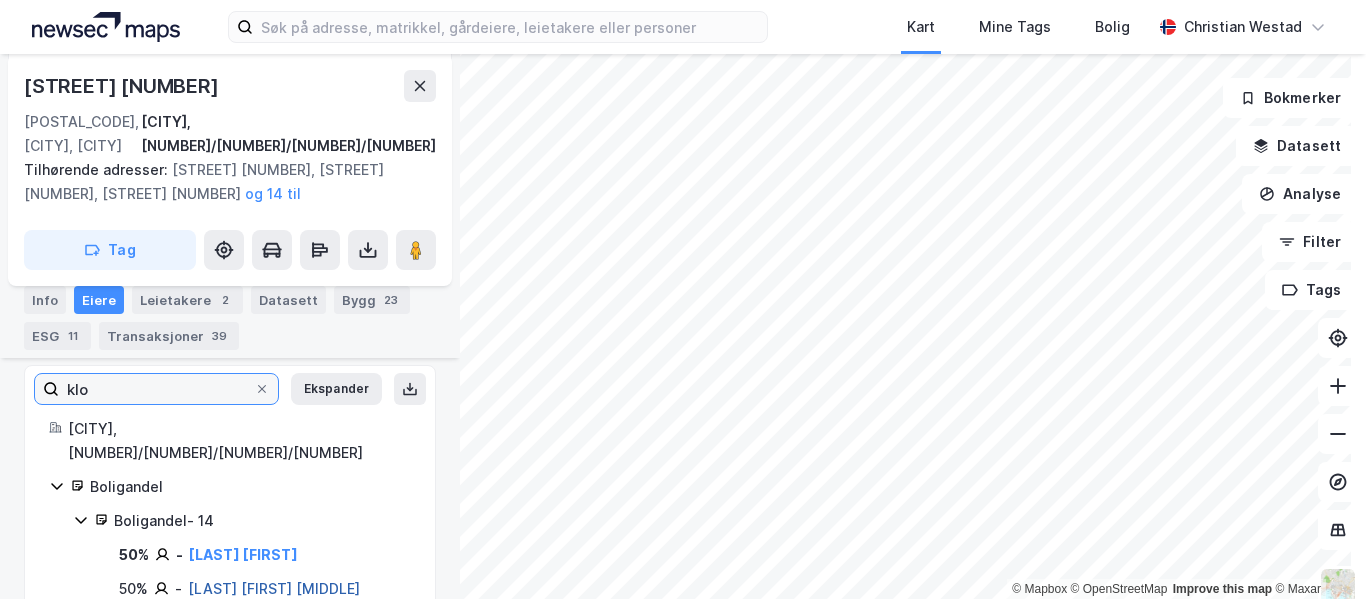 type on "klo" 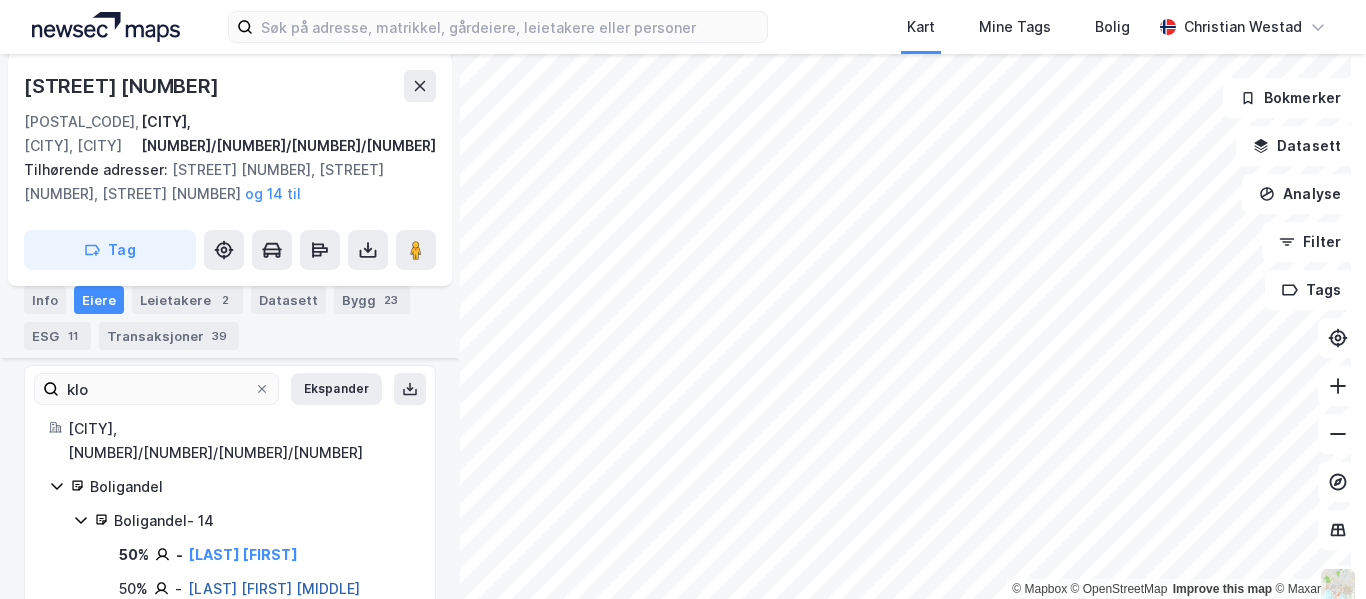 click on "[LAST] [FIRST] [MIDDLE]" at bounding box center (274, 588) 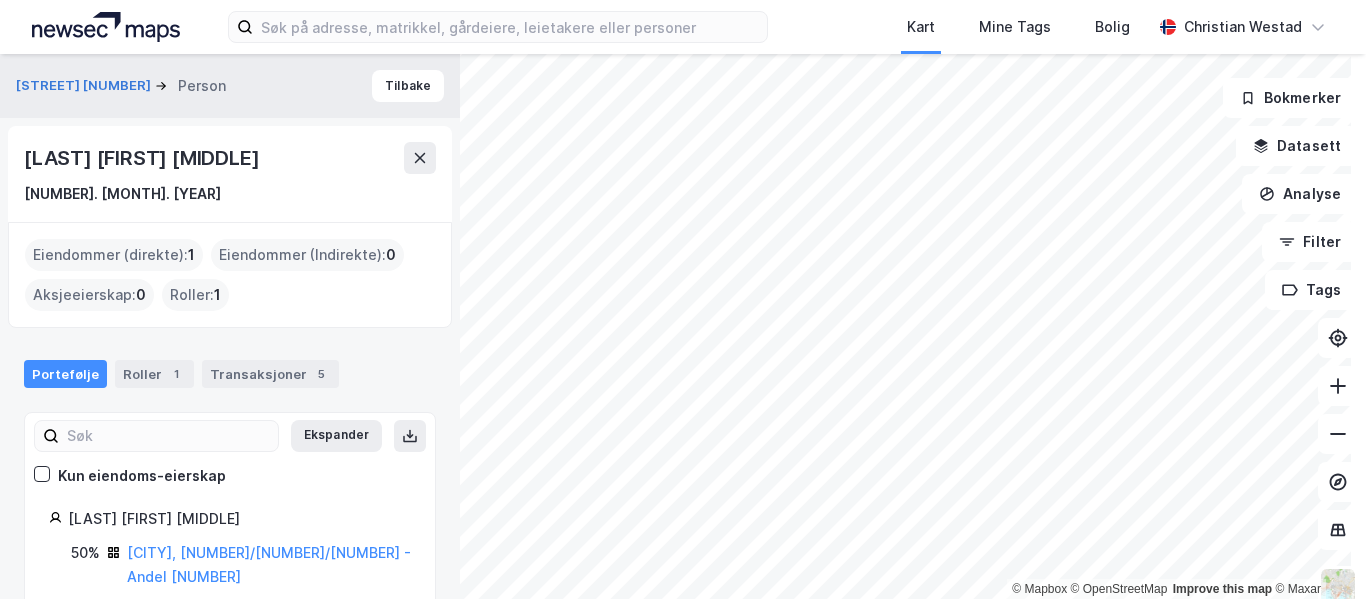 click on "Portefølje Roller 1 Transaksjoner 5" at bounding box center [230, 366] 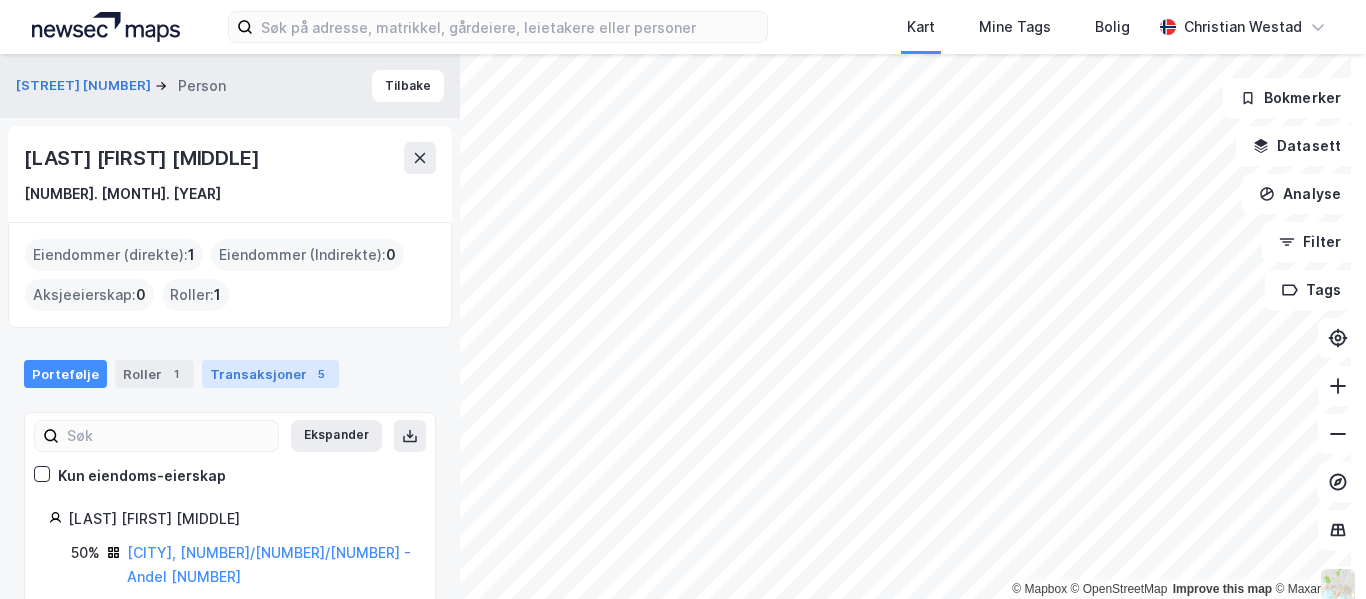 click on "Transaksjoner 5" at bounding box center (270, 374) 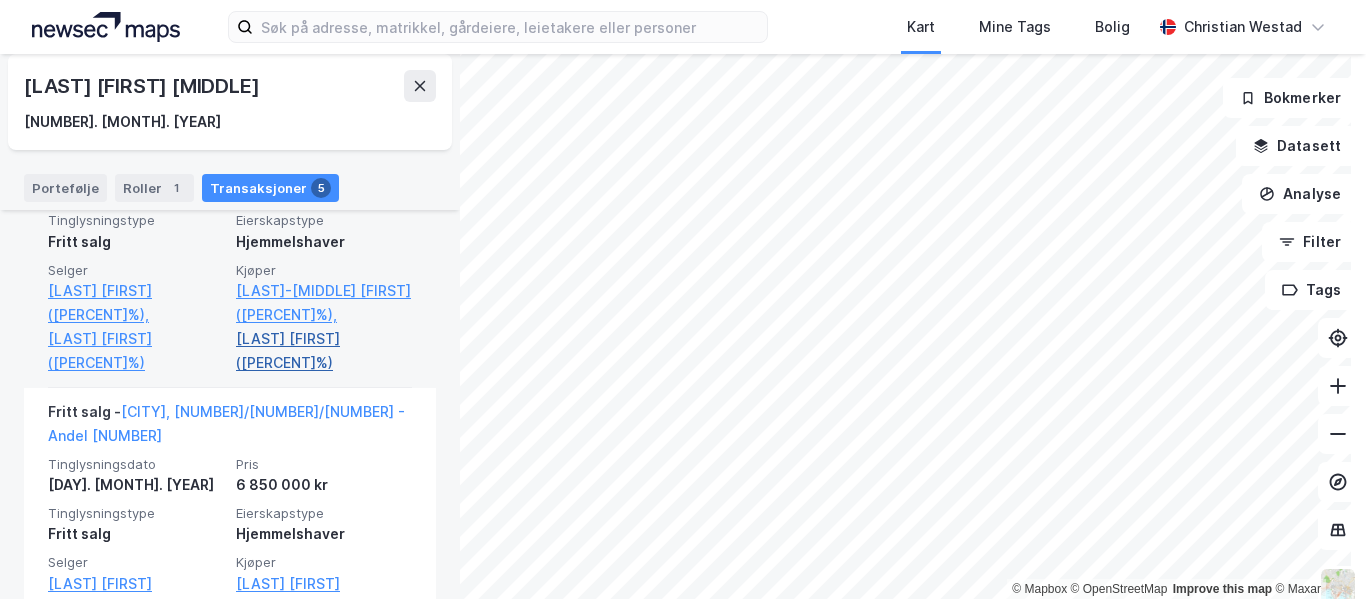 scroll, scrollTop: 702, scrollLeft: 0, axis: vertical 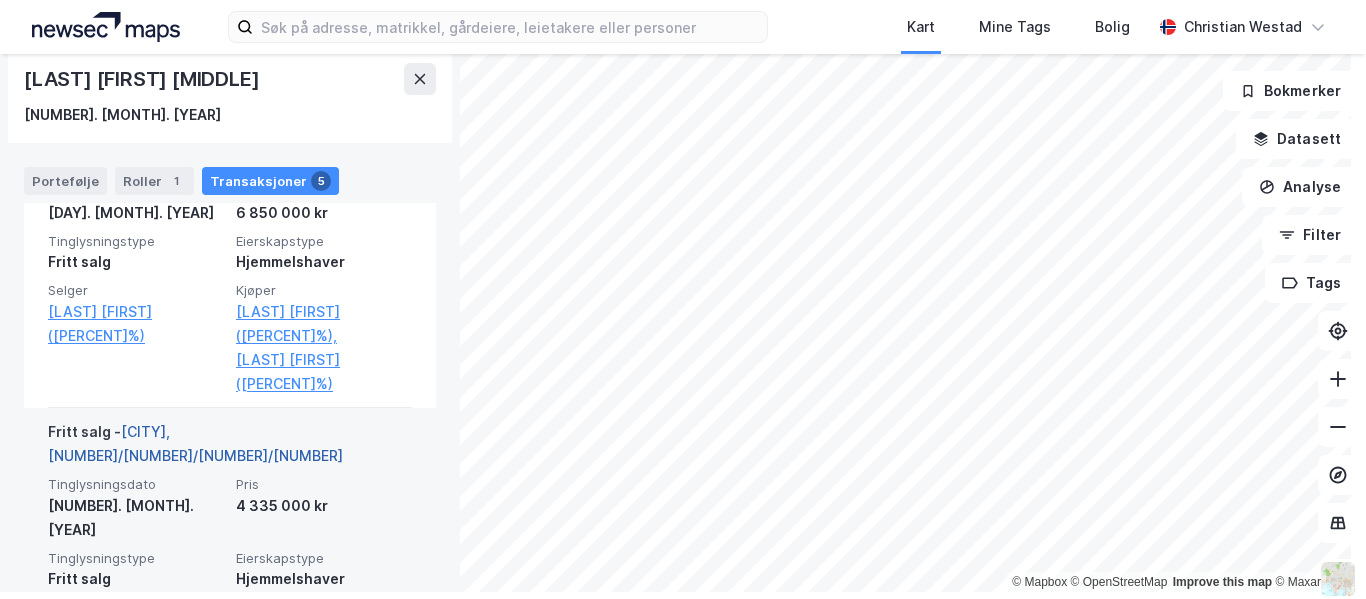 click on "[CITY], [NUMBER]/[NUMBER]/[NUMBER]/[NUMBER]" at bounding box center (195, 443) 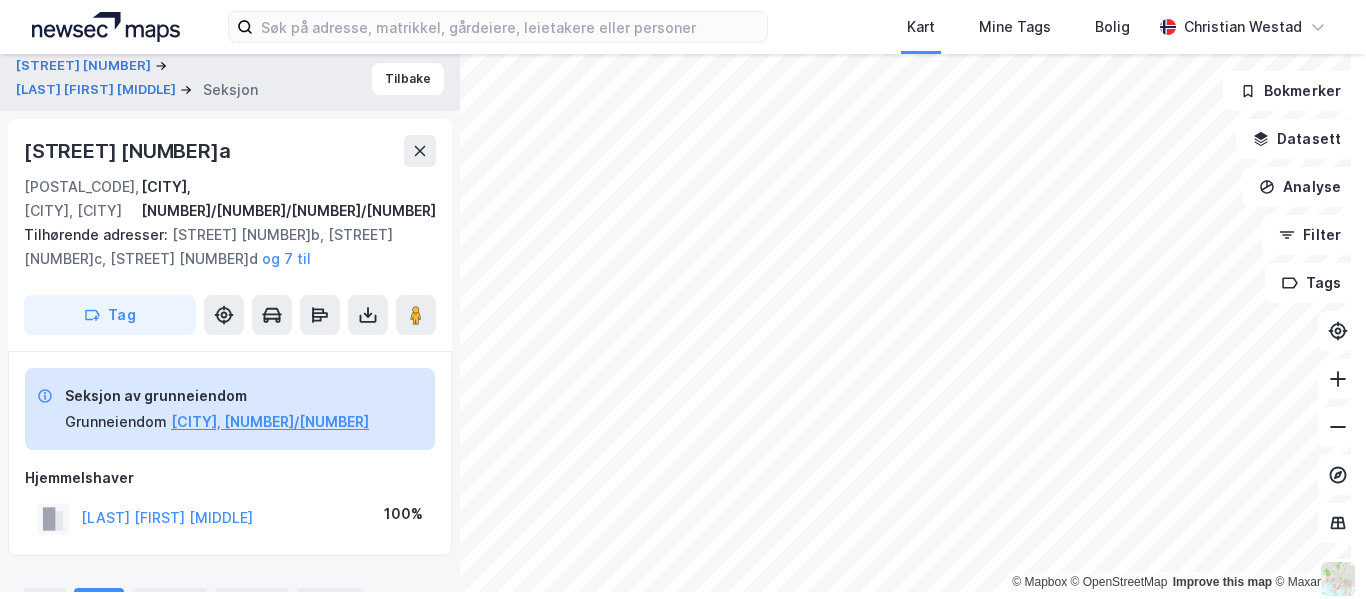 scroll, scrollTop: 227, scrollLeft: 0, axis: vertical 